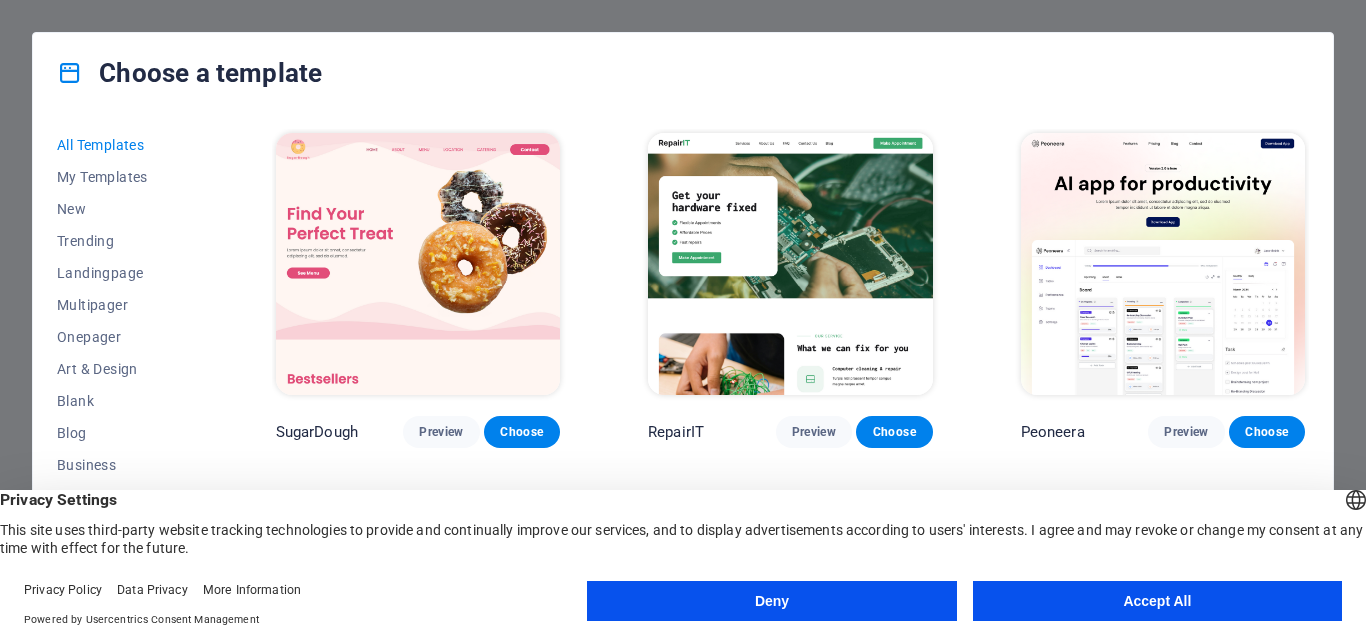 scroll, scrollTop: 0, scrollLeft: 0, axis: both 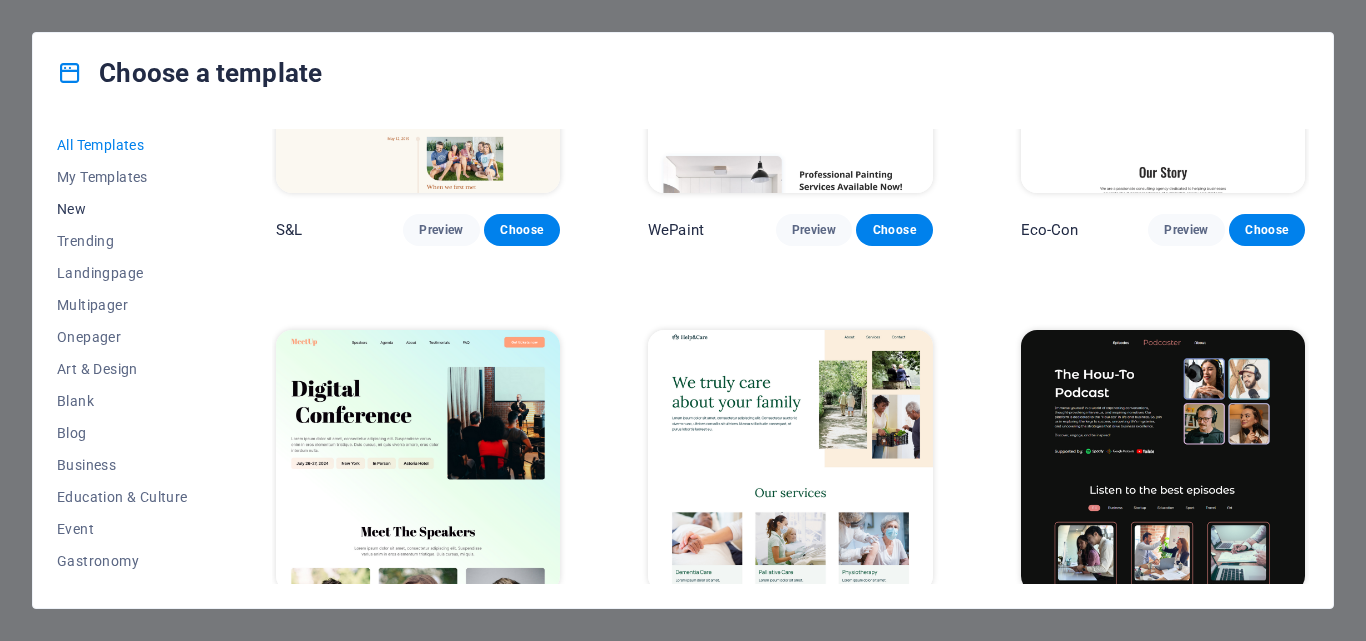 click on "New" at bounding box center (122, 209) 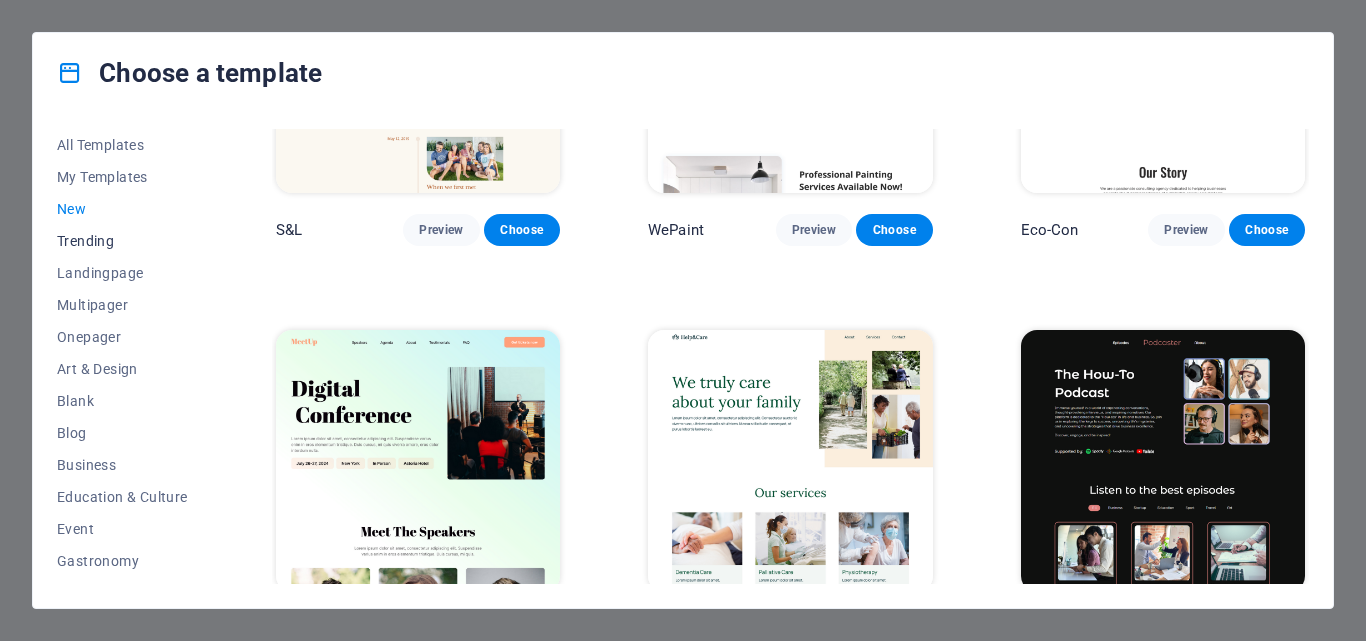 click on "Trending" at bounding box center (122, 241) 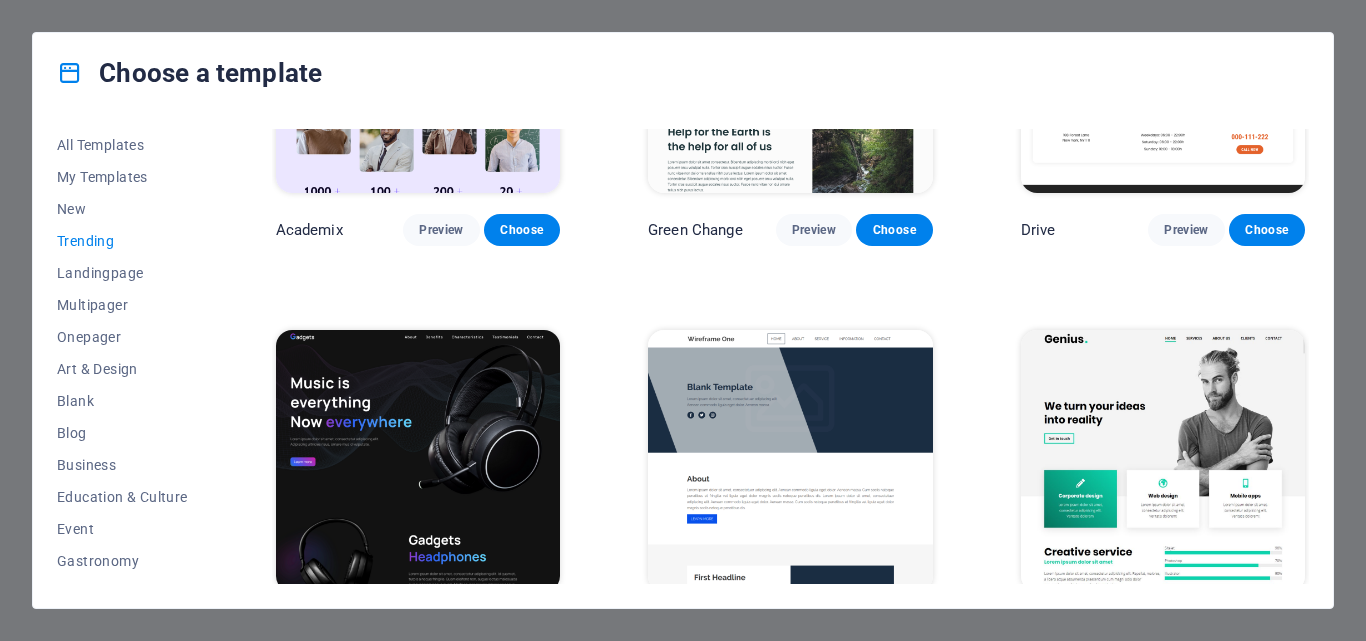 scroll, scrollTop: 603, scrollLeft: 0, axis: vertical 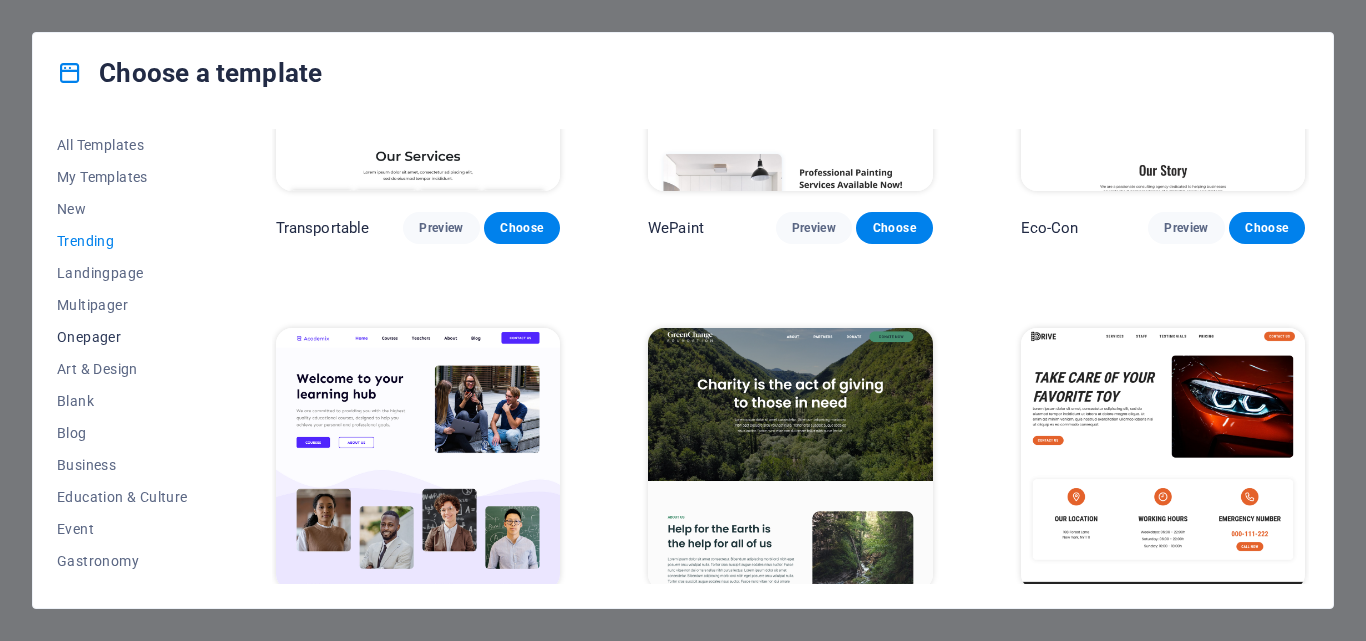 click on "Onepager" at bounding box center [122, 337] 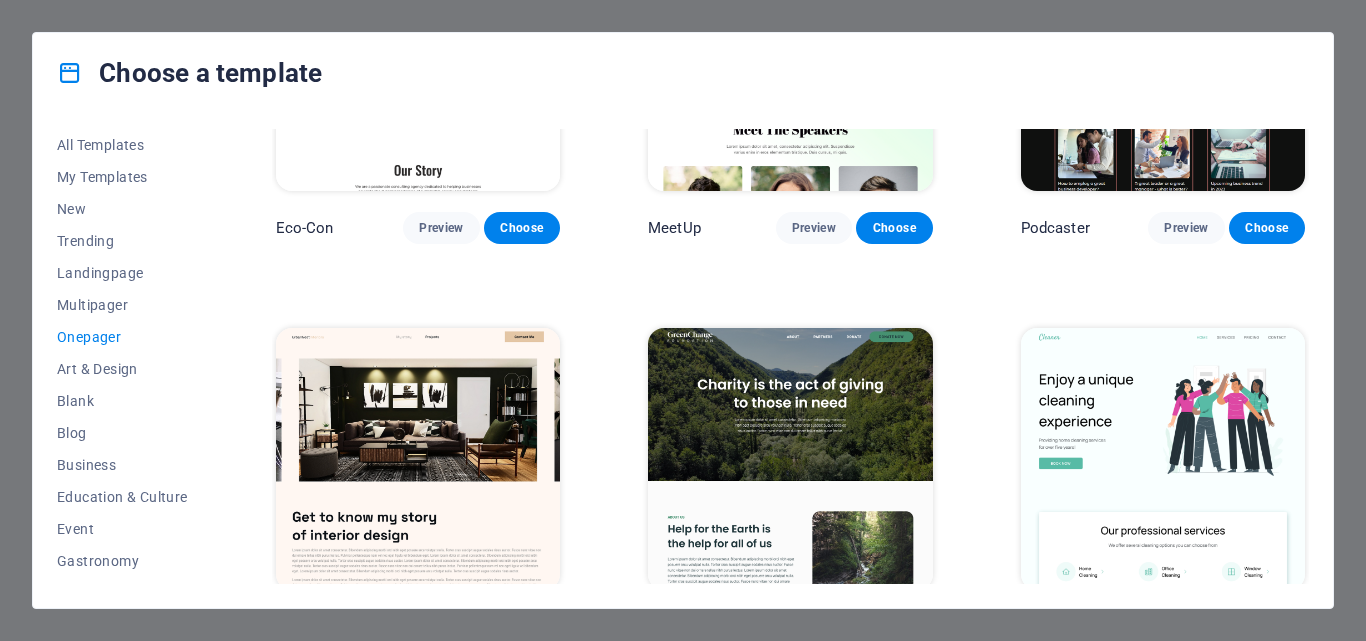 scroll, scrollTop: 206, scrollLeft: 0, axis: vertical 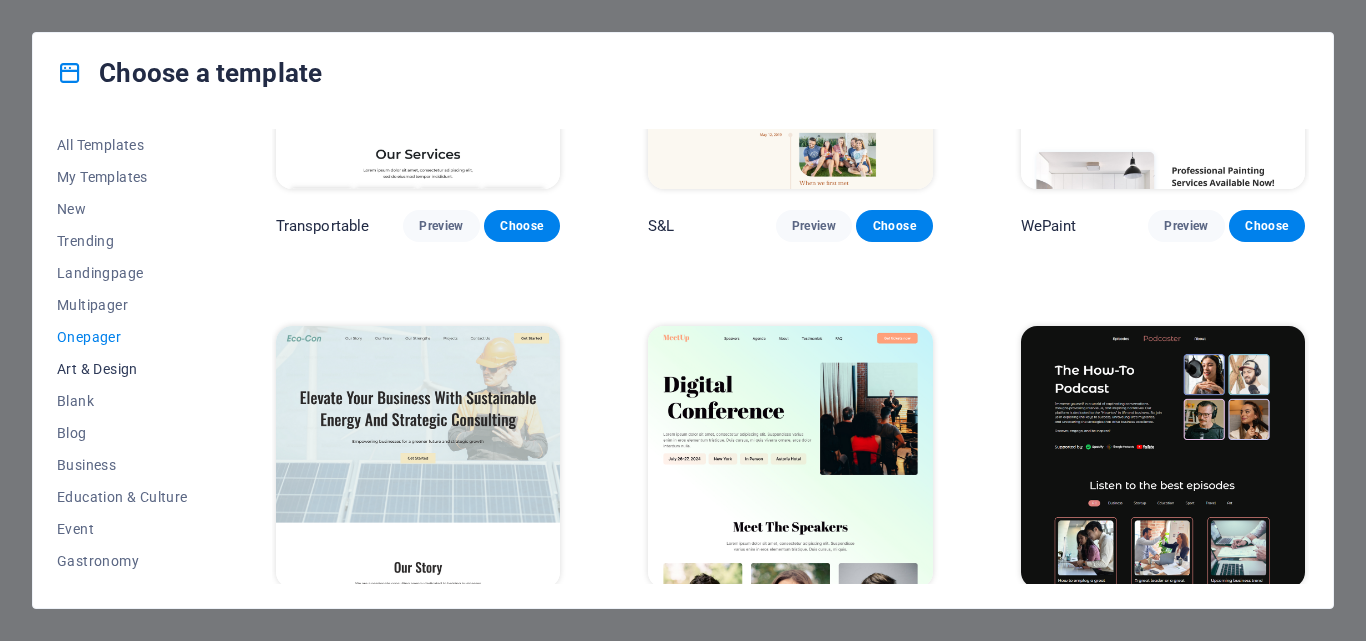 click on "Art & Design" at bounding box center [122, 369] 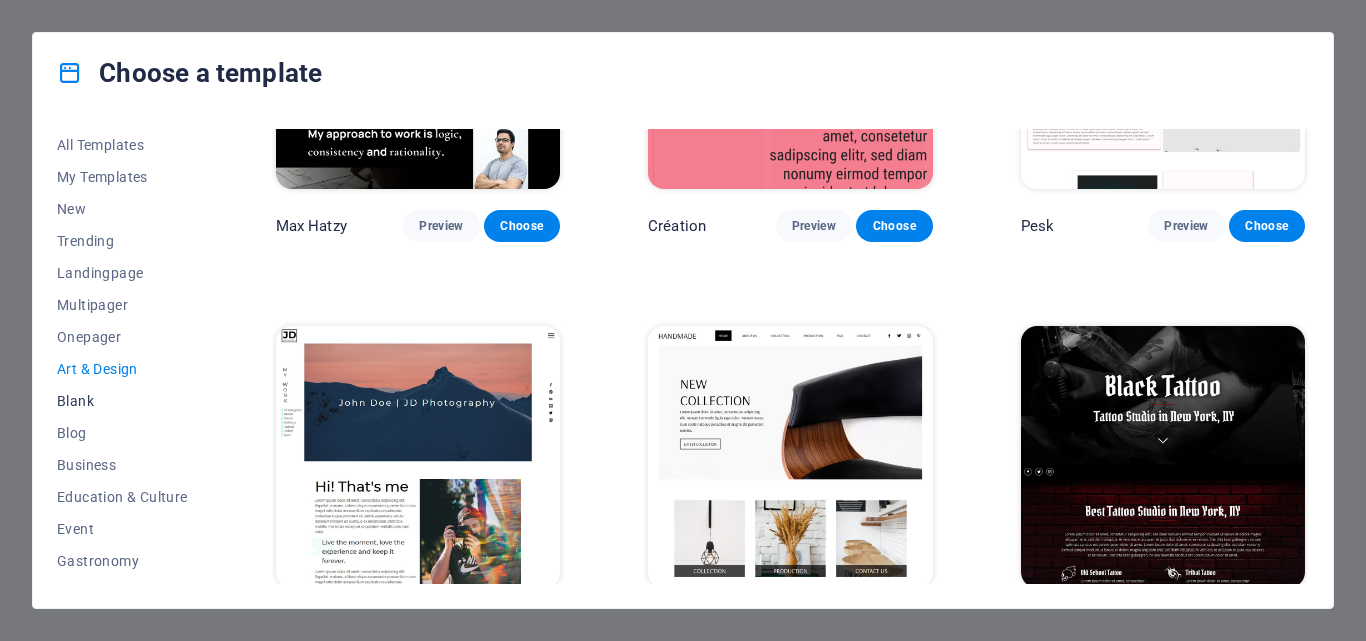 click on "Blank" at bounding box center [122, 401] 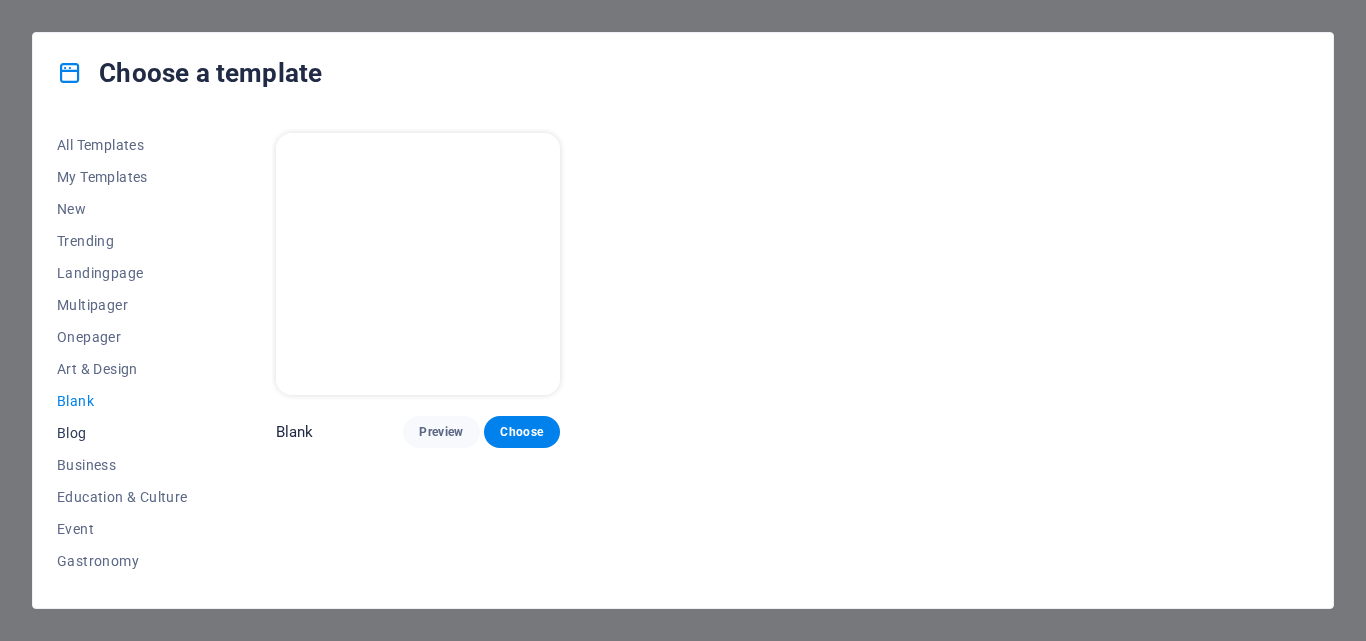 click on "Blog" at bounding box center (122, 433) 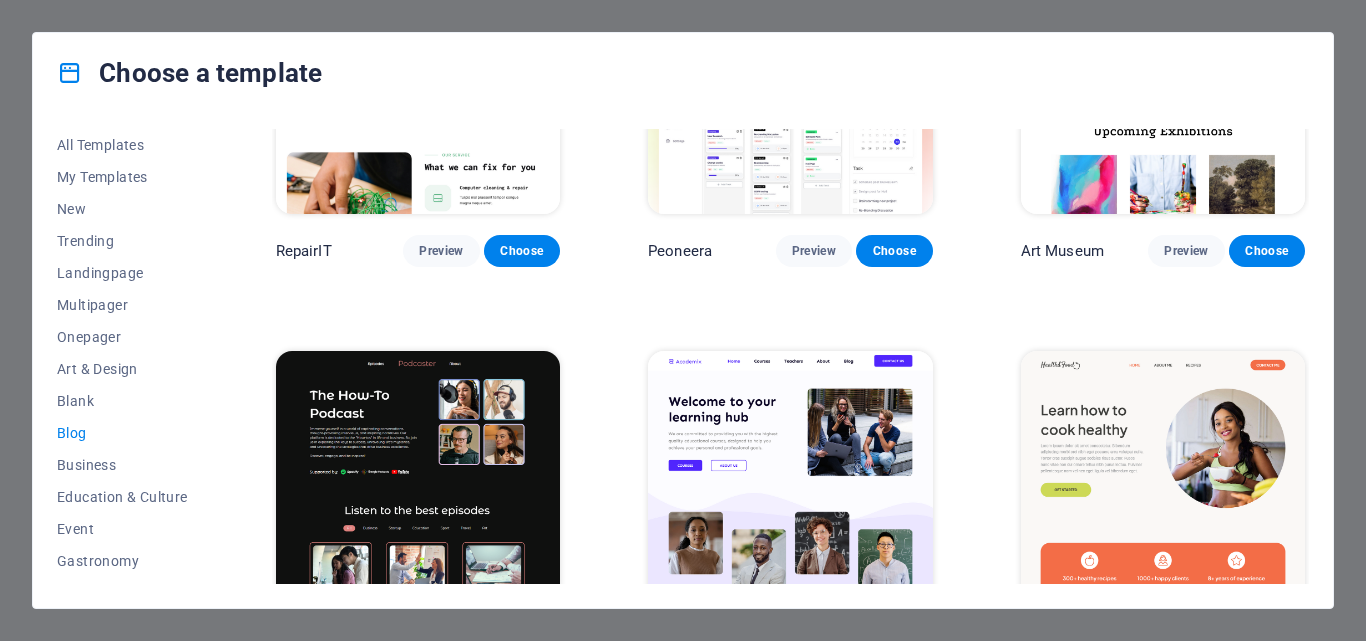 scroll, scrollTop: 200, scrollLeft: 0, axis: vertical 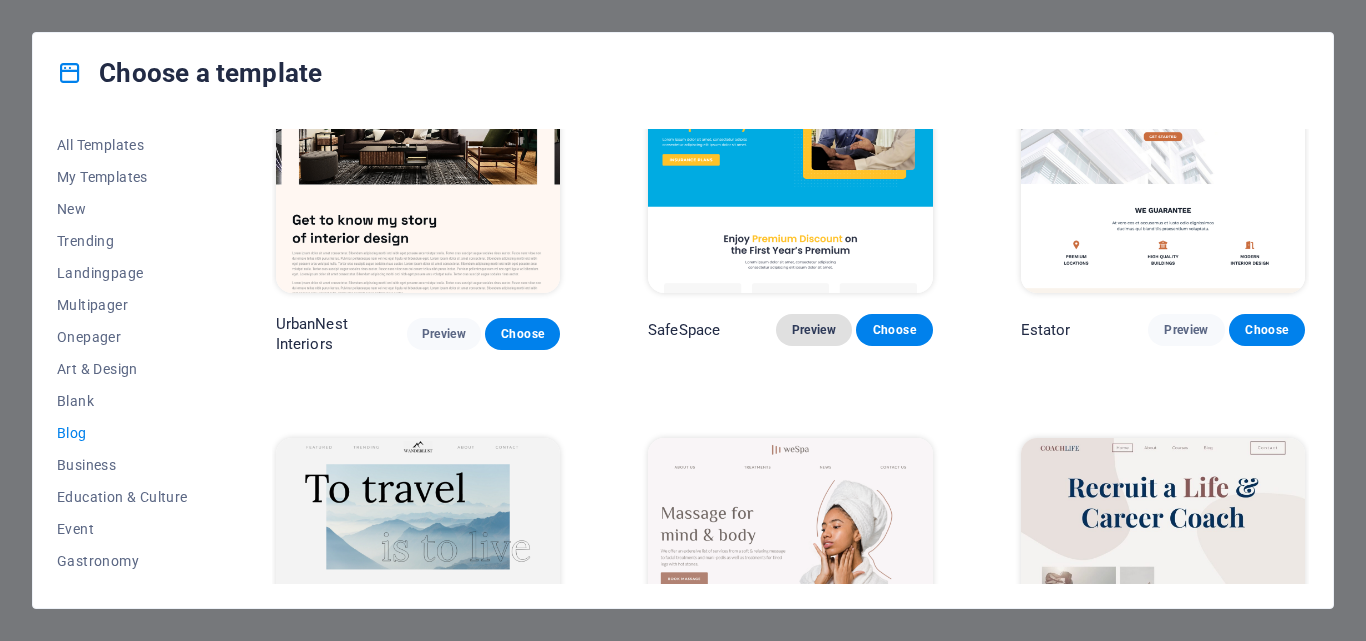 click on "Preview" at bounding box center (814, 330) 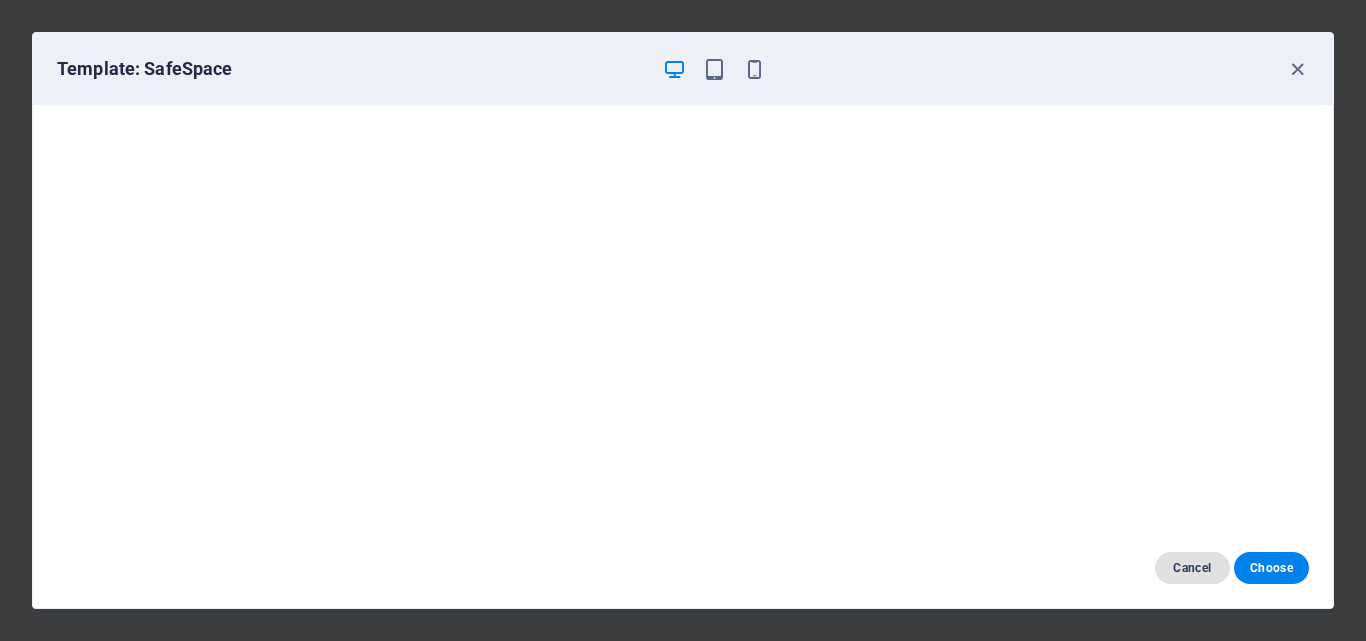 click on "Cancel" at bounding box center (1192, 568) 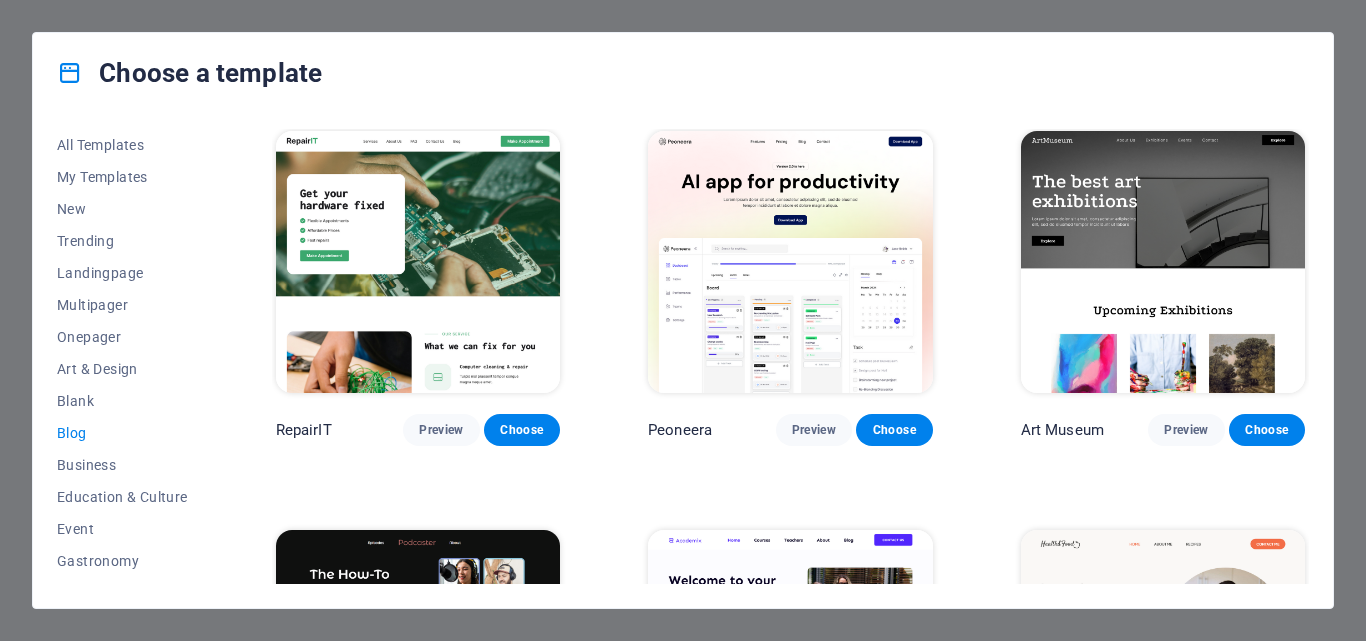 scroll, scrollTop: 0, scrollLeft: 0, axis: both 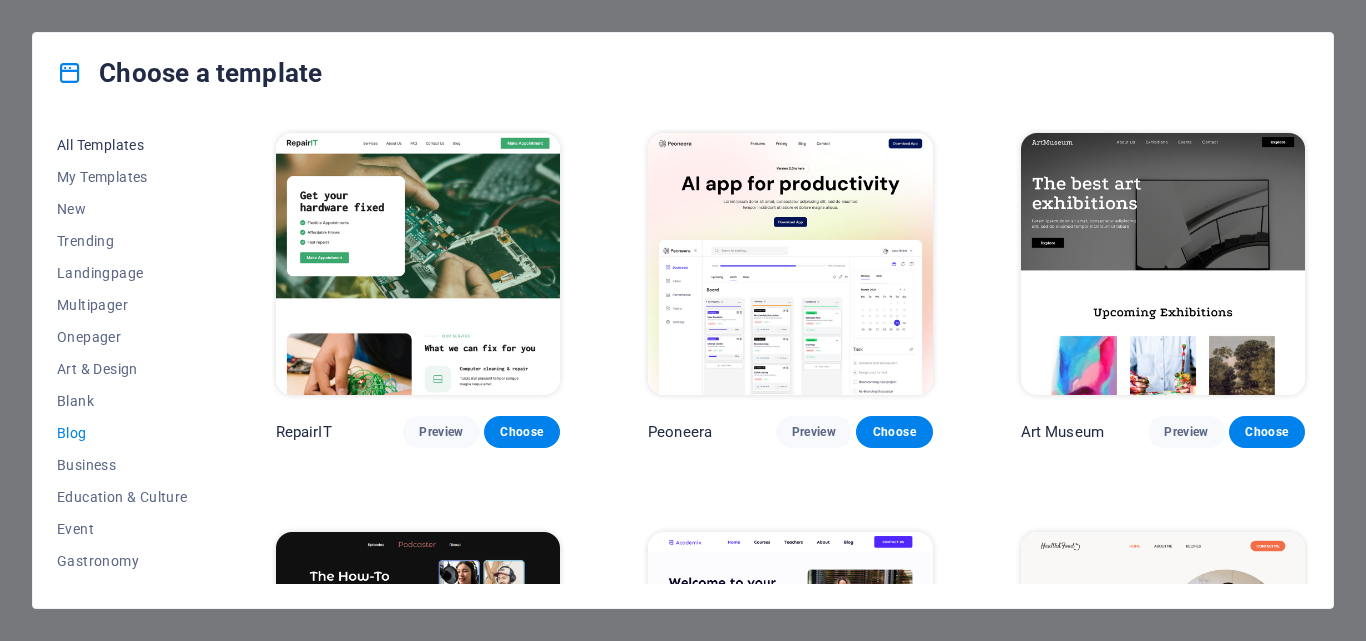 click on "All Templates" at bounding box center (122, 145) 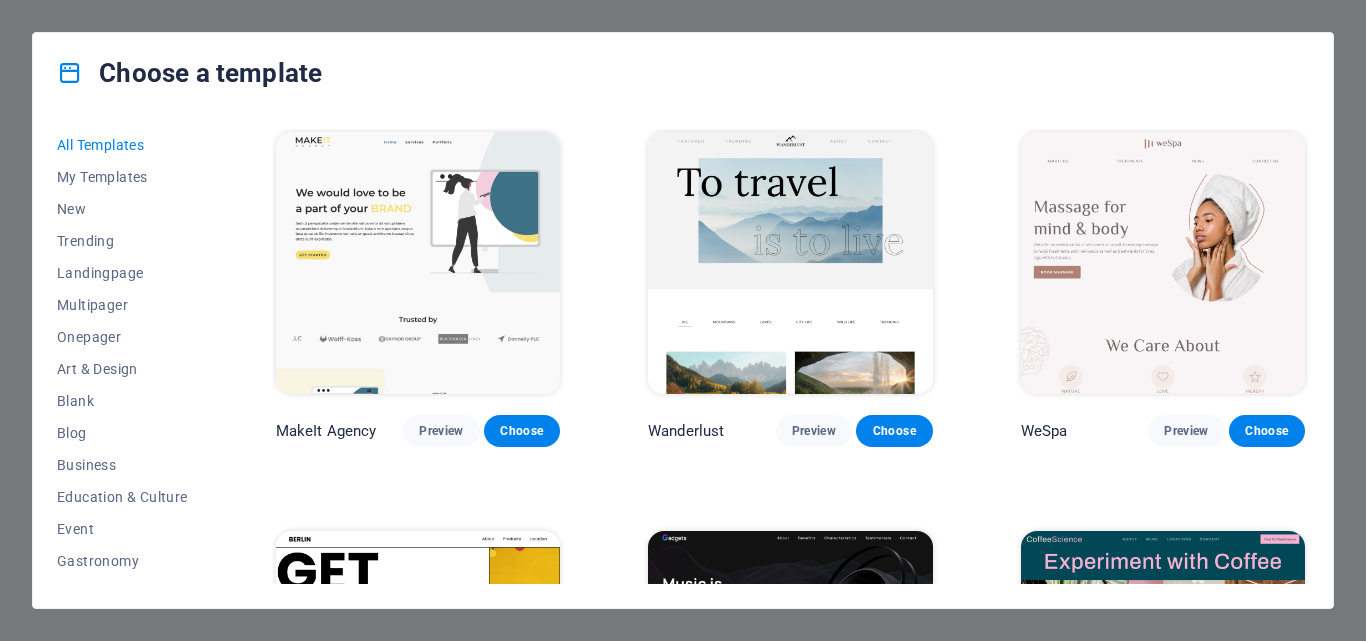 scroll, scrollTop: 4400, scrollLeft: 0, axis: vertical 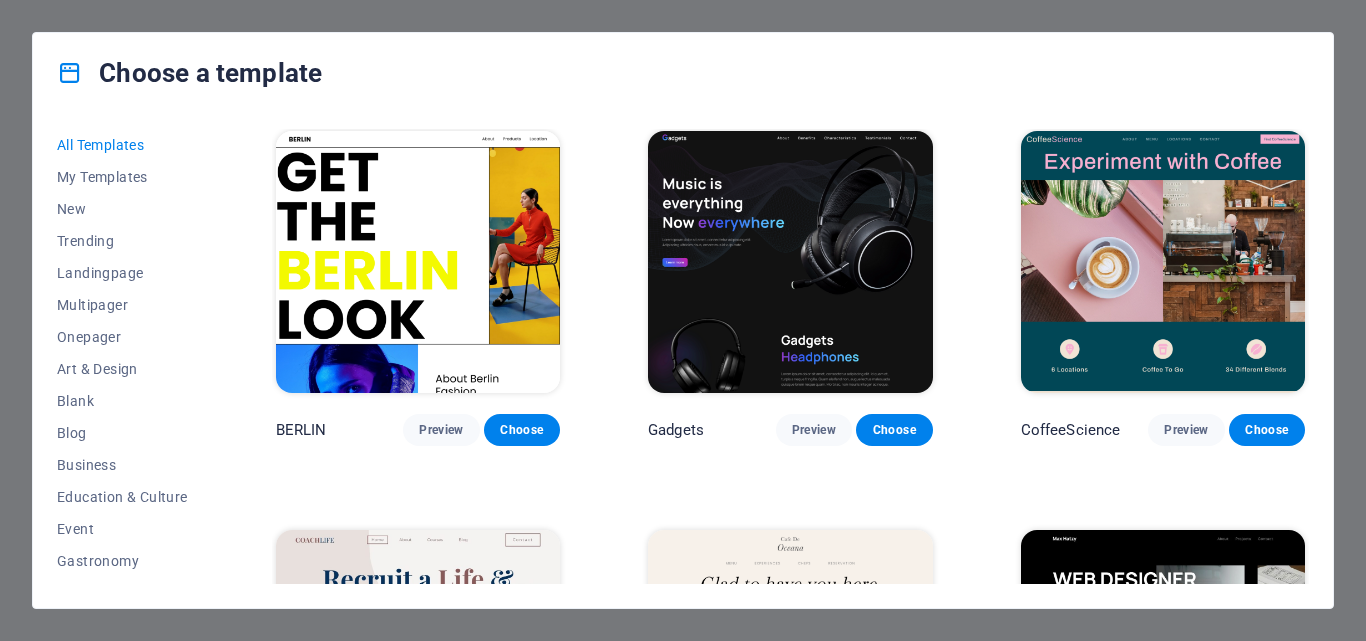 click on "All Templates My Templates New Trending Landingpage Multipager Onepager Art & Design Blank Blog Business Education & Culture Event Gastronomy Health IT & Media Legal & Finance Non-Profit Performance Portfolio Services Sports & Beauty Trades Travel Wireframe SugarDough Preview Choose RepairIT Preview Choose Peoneera Preview Choose Art Museum Preview Choose Wonder Planner Preview Choose Transportable Preview Choose S&L Preview Choose WePaint Preview Choose Eco-Con Preview Choose MeetUp Preview Choose Help & Care Preview Choose Podcaster Preview Choose Academix Preview Choose BIG Barber Shop Preview Choose Health & Food Preview Choose UrbanNest Interiors Preview Choose Green Change Preview Choose The Beauty Temple Preview Choose WeTrain Preview Choose Cleaner Preview Choose Johanna James Preview Choose Delicioso Preview Choose Dream Garden Preview Choose LumeDeAqua Preview Choose Pets Care Preview Choose SafeSpace Preview Choose Midnight Rain Bar Preview Choose Drive Preview Choose Estator Preview Choose Preview" at bounding box center [683, 360] 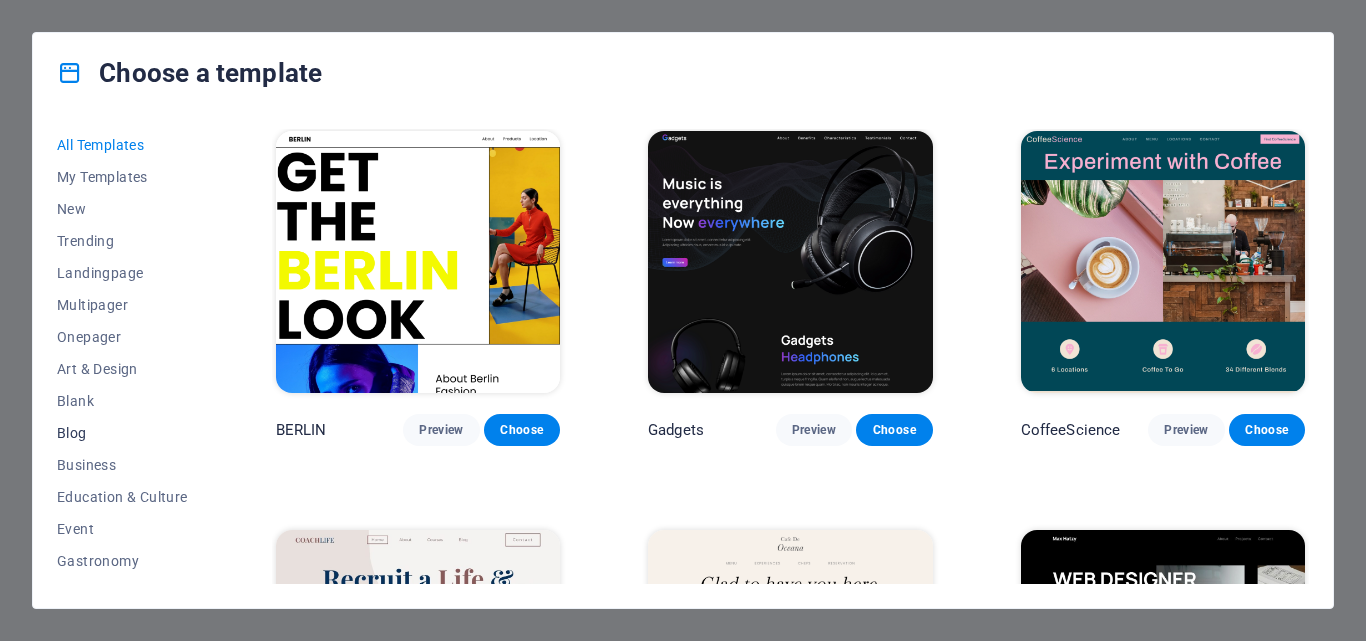click on "Blog" at bounding box center (122, 433) 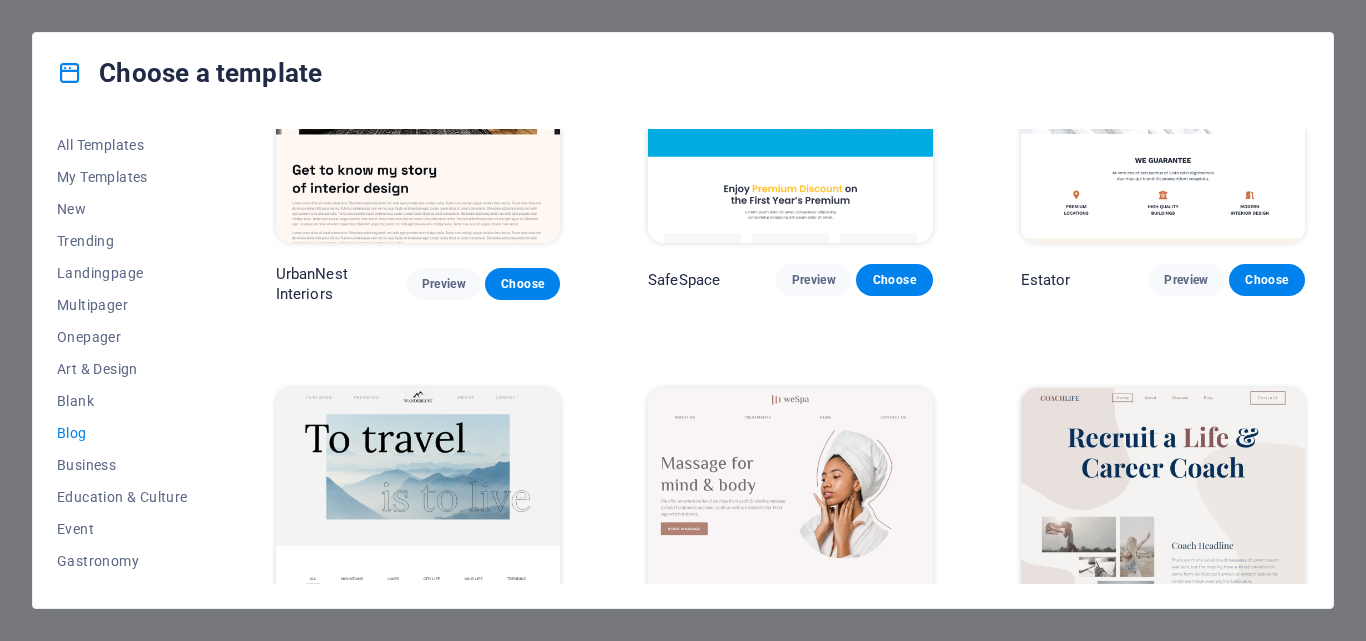 scroll, scrollTop: 948, scrollLeft: 0, axis: vertical 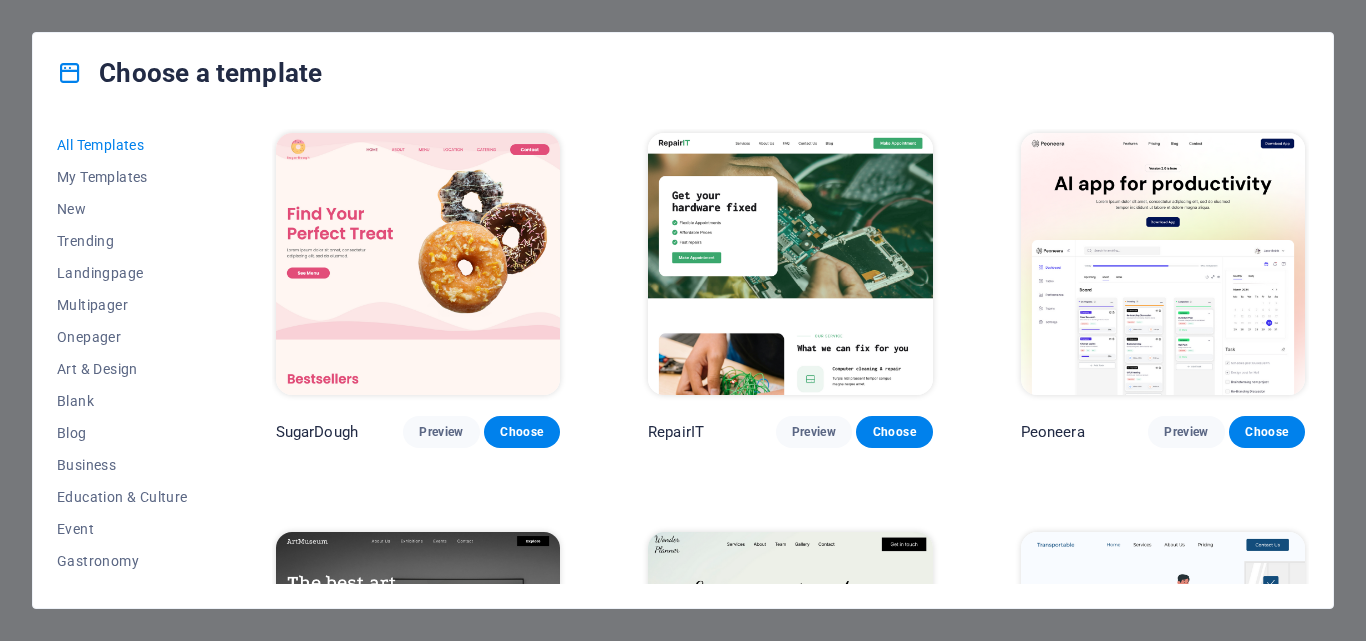 click at bounding box center [418, 264] 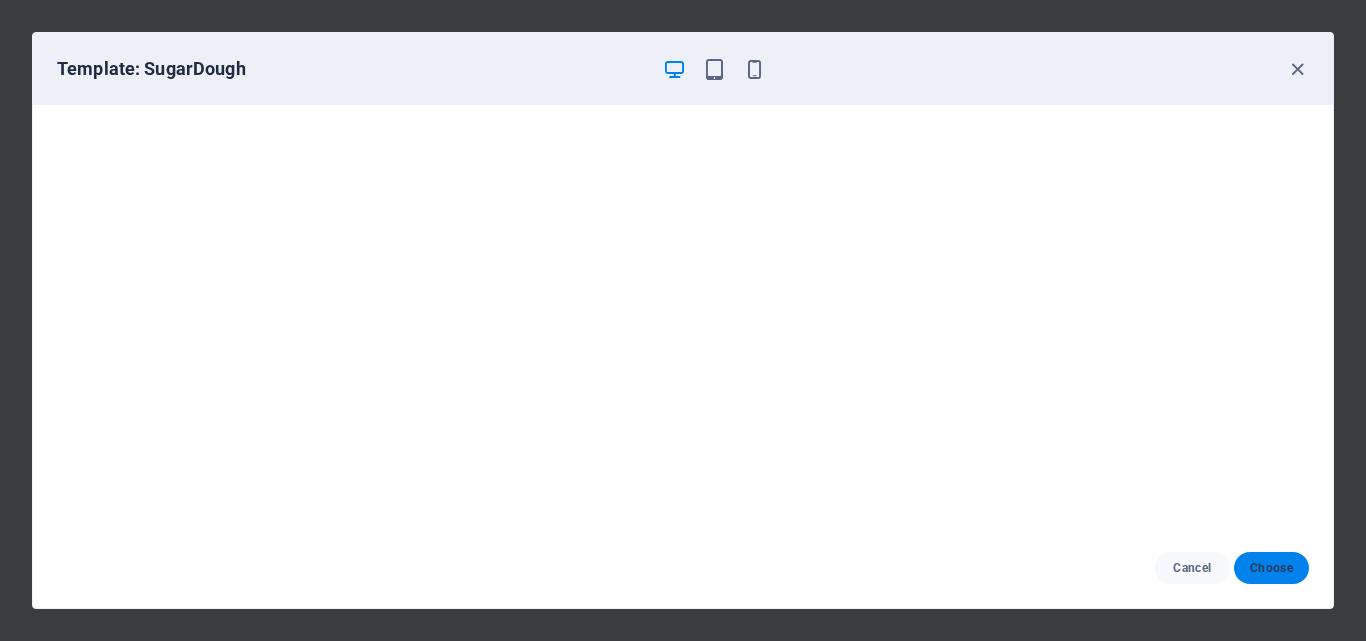 click on "Choose" at bounding box center [1271, 568] 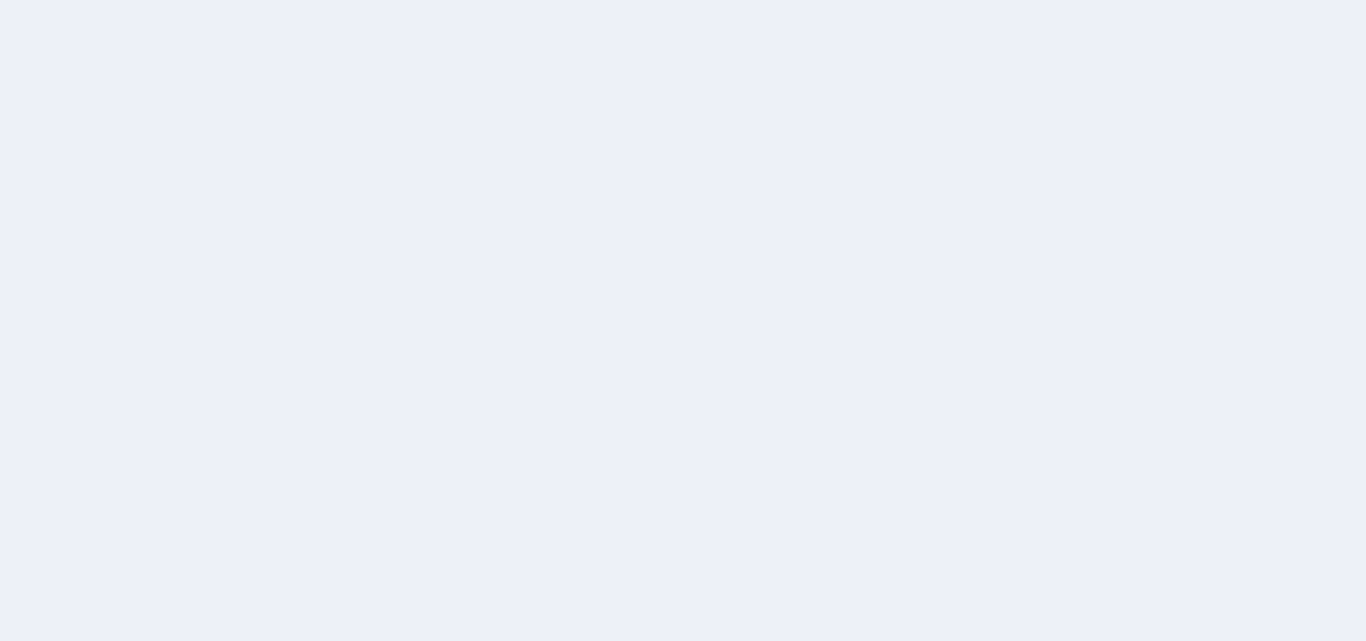 scroll, scrollTop: 0, scrollLeft: 0, axis: both 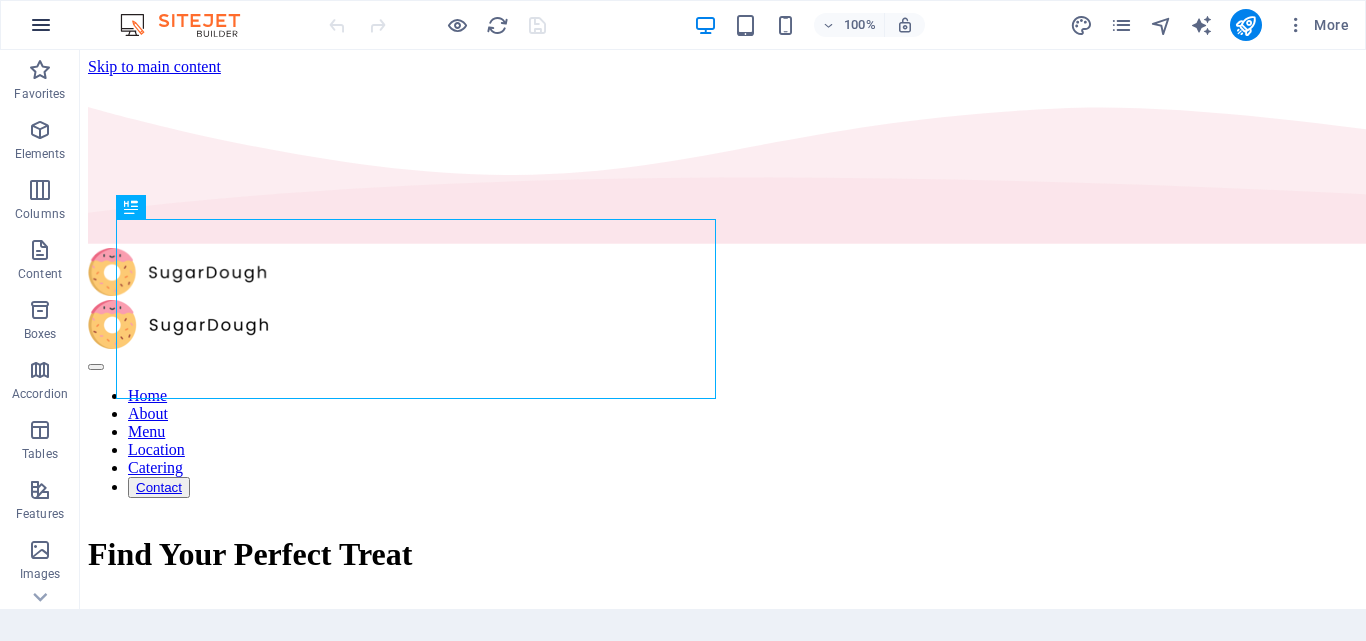 click at bounding box center [41, 25] 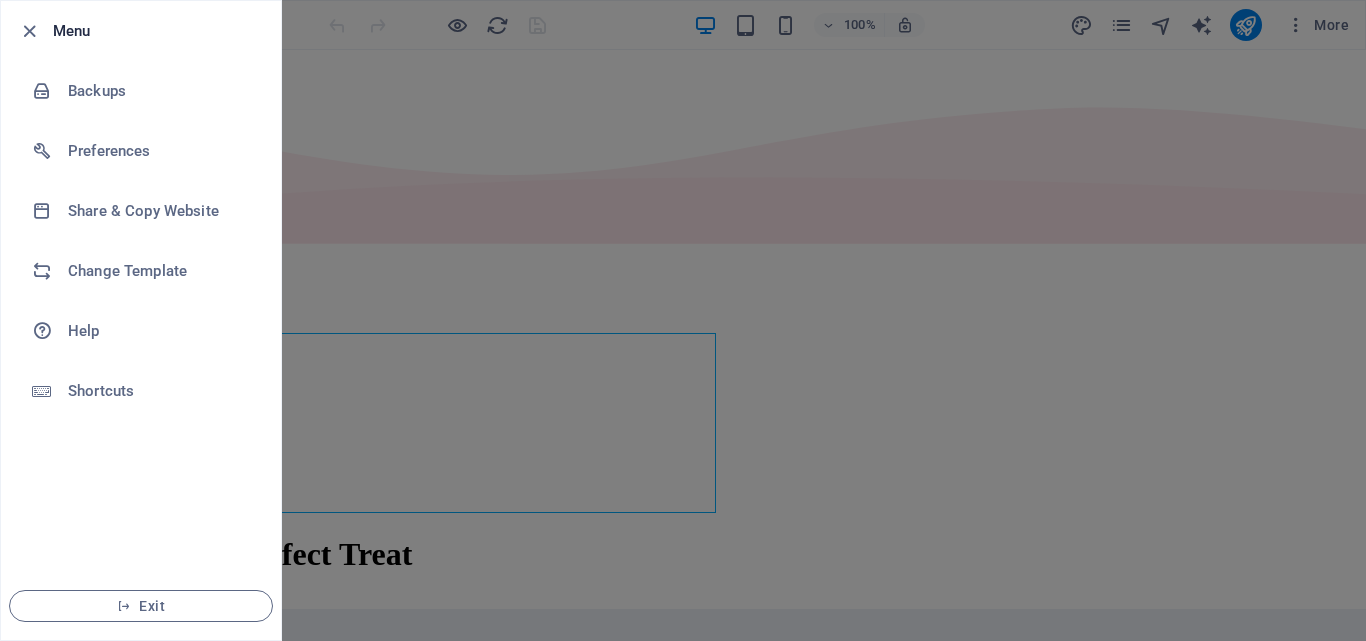 click at bounding box center (683, 320) 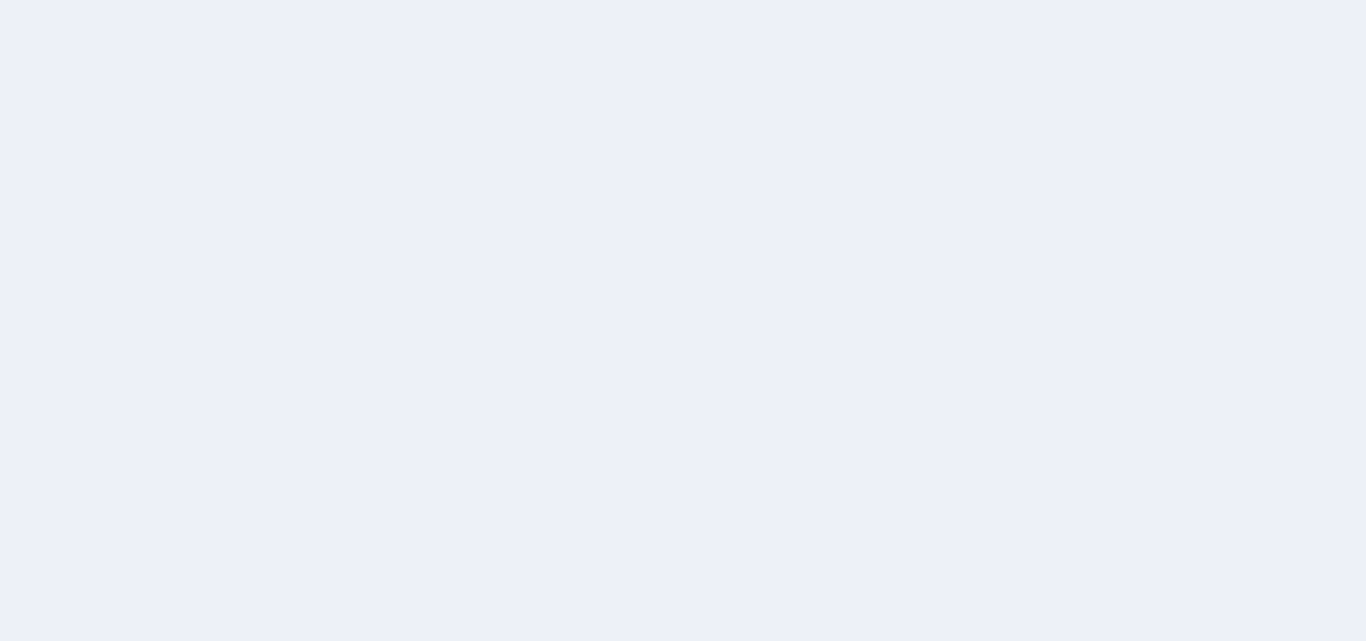 scroll, scrollTop: 0, scrollLeft: 0, axis: both 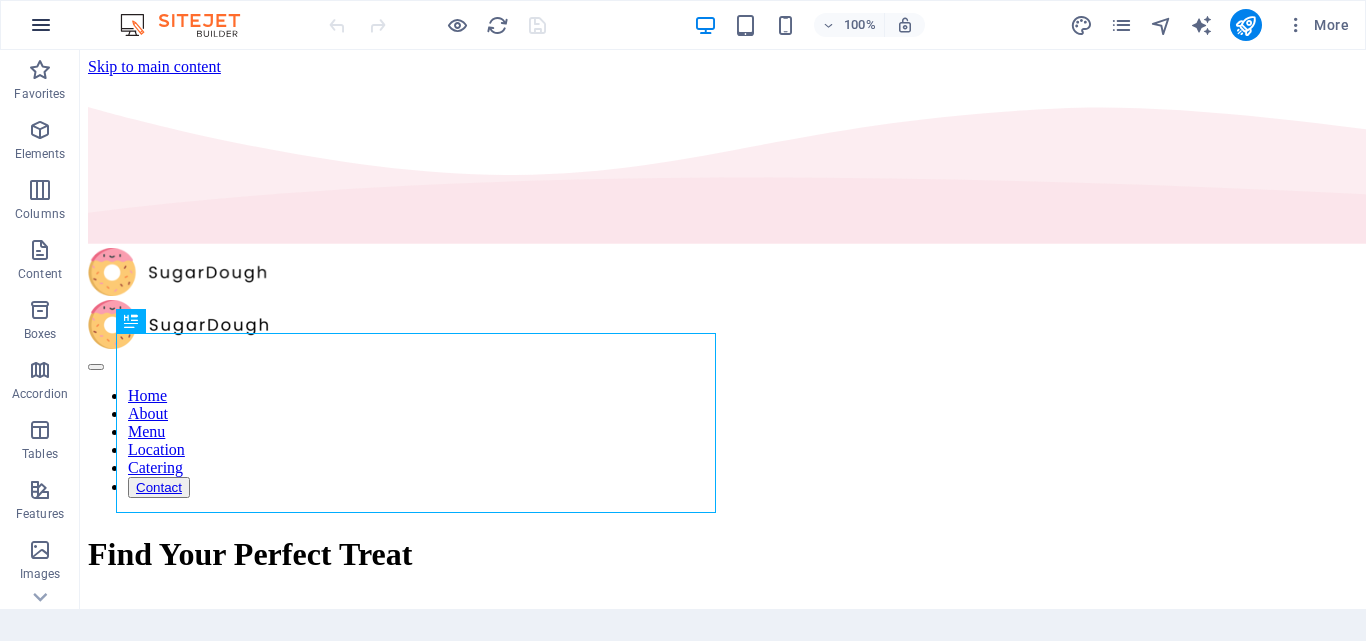 click at bounding box center [41, 25] 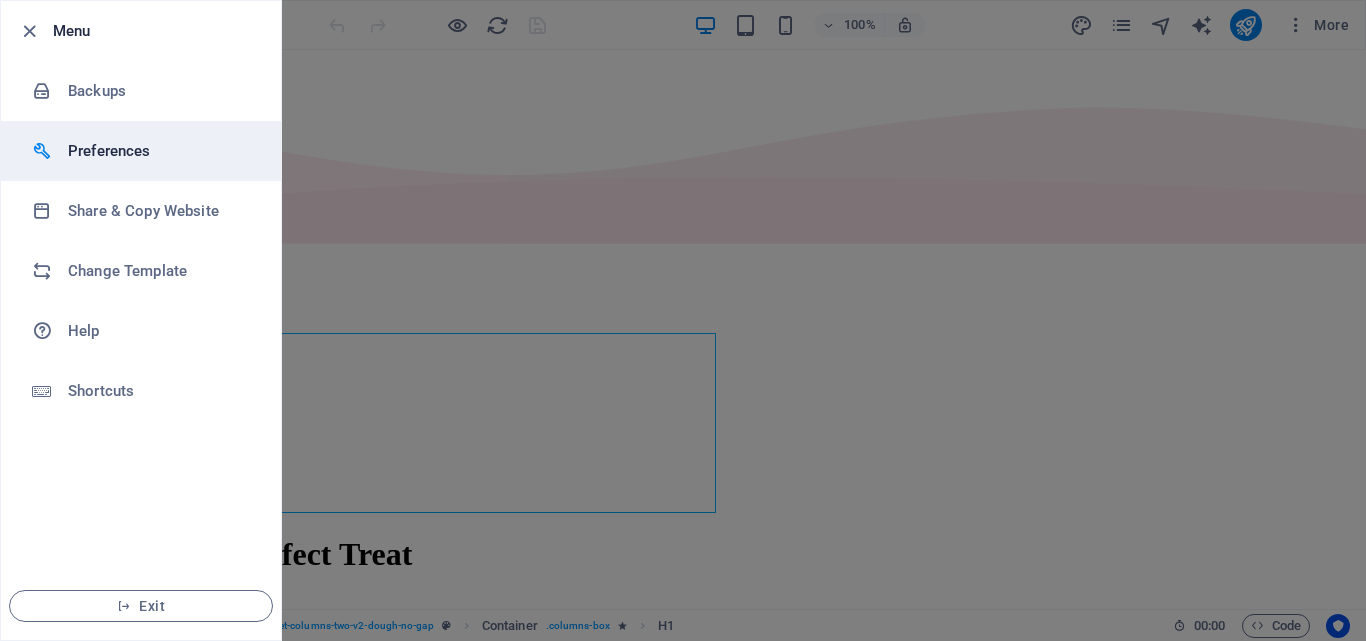 click on "Preferences" at bounding box center [160, 151] 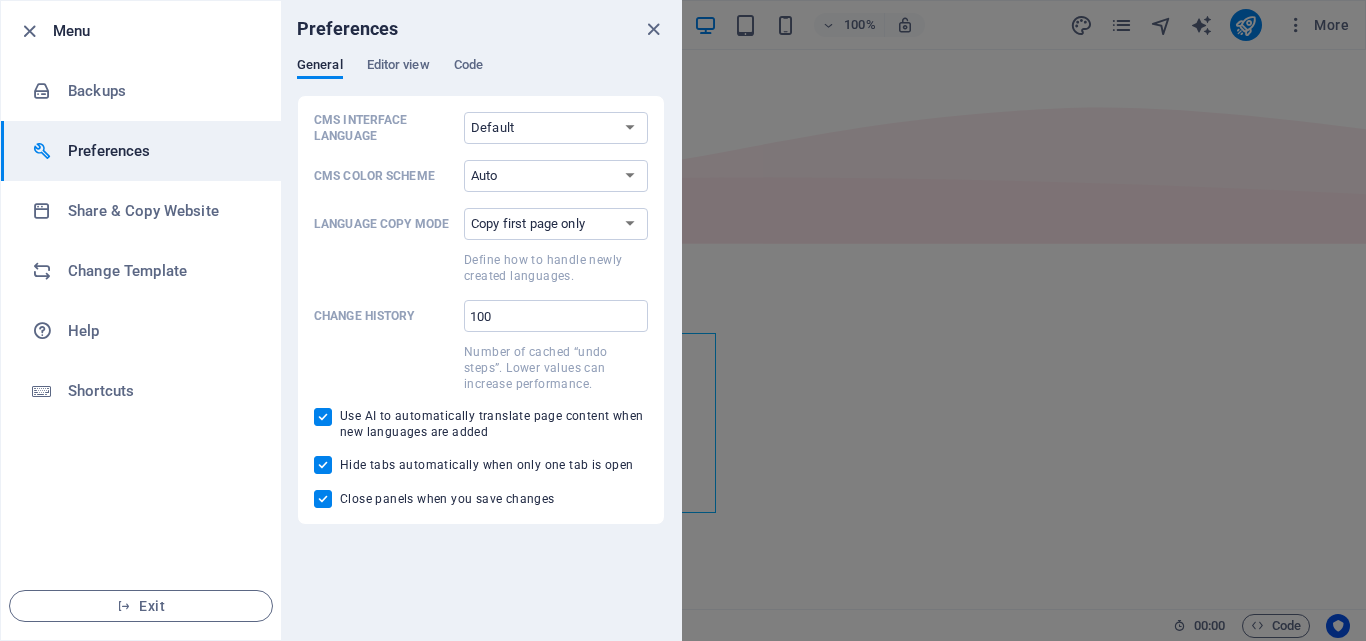 click at bounding box center (683, 320) 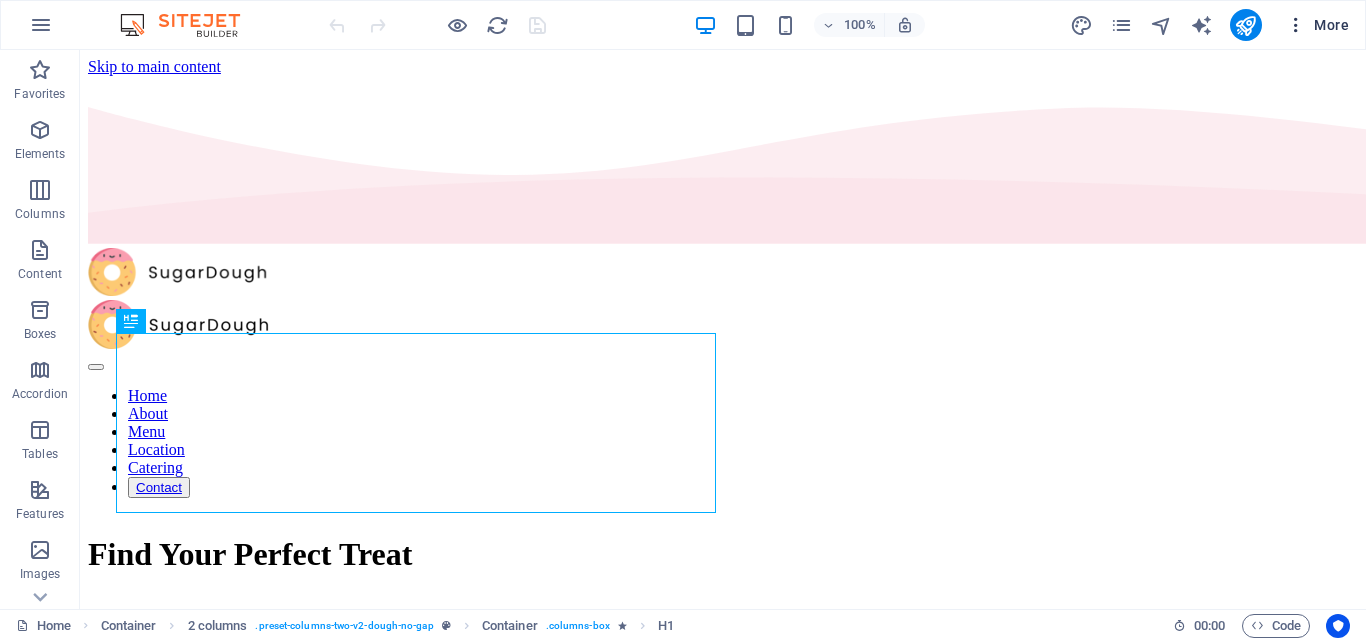 click on "More" at bounding box center (1317, 25) 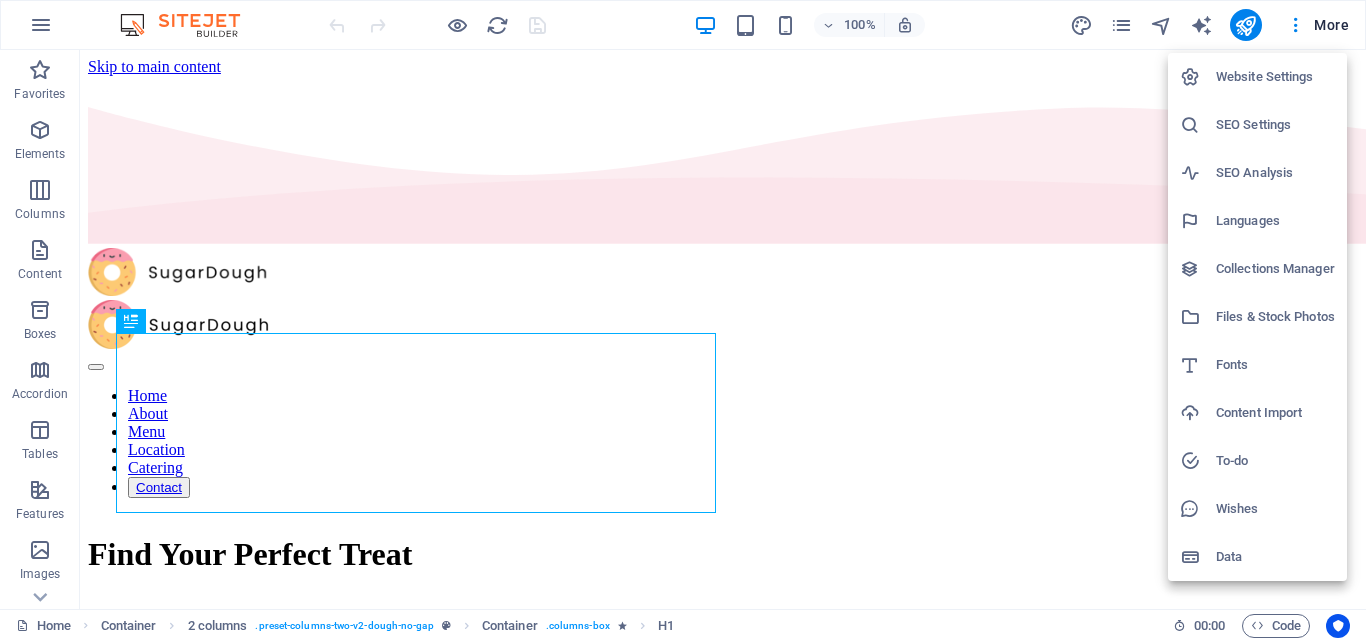 click at bounding box center (683, 320) 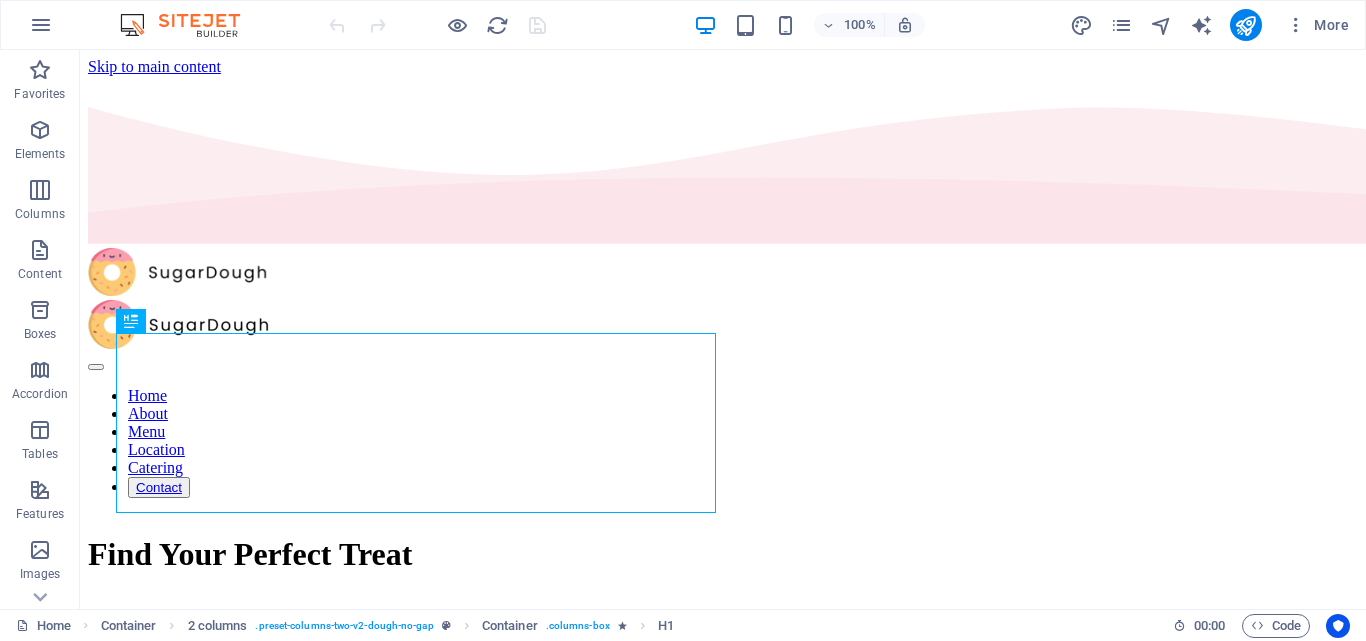 click at bounding box center (1296, 25) 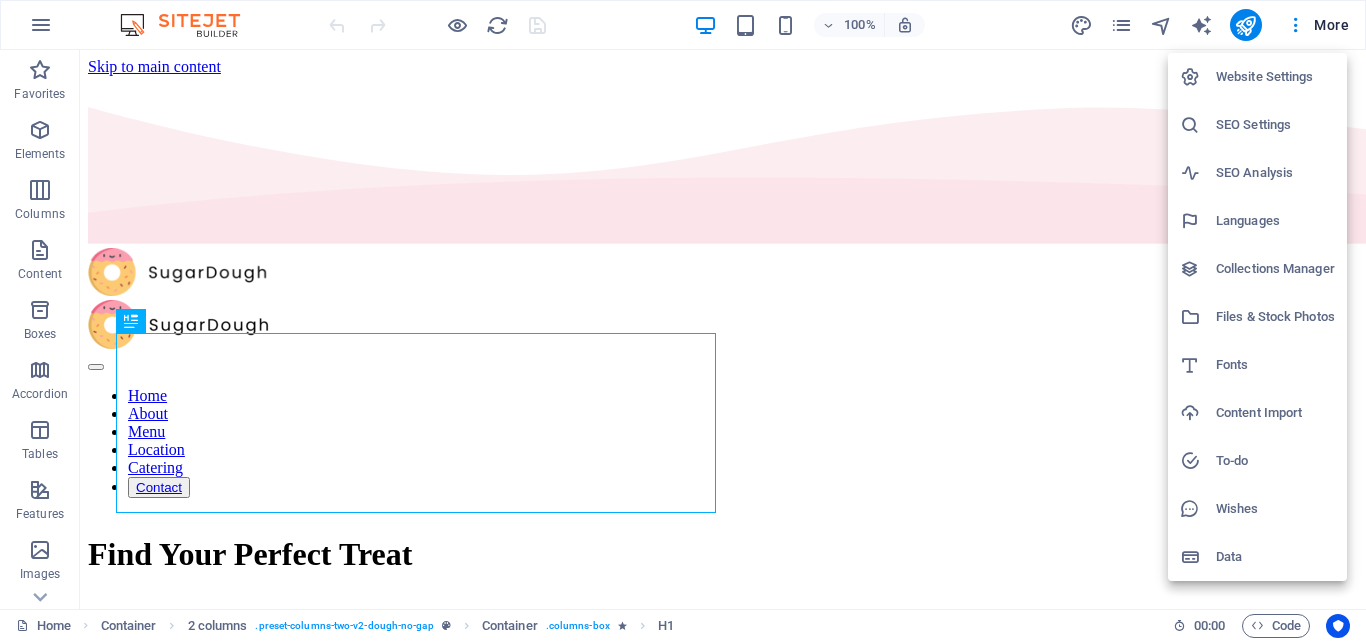 click at bounding box center [683, 320] 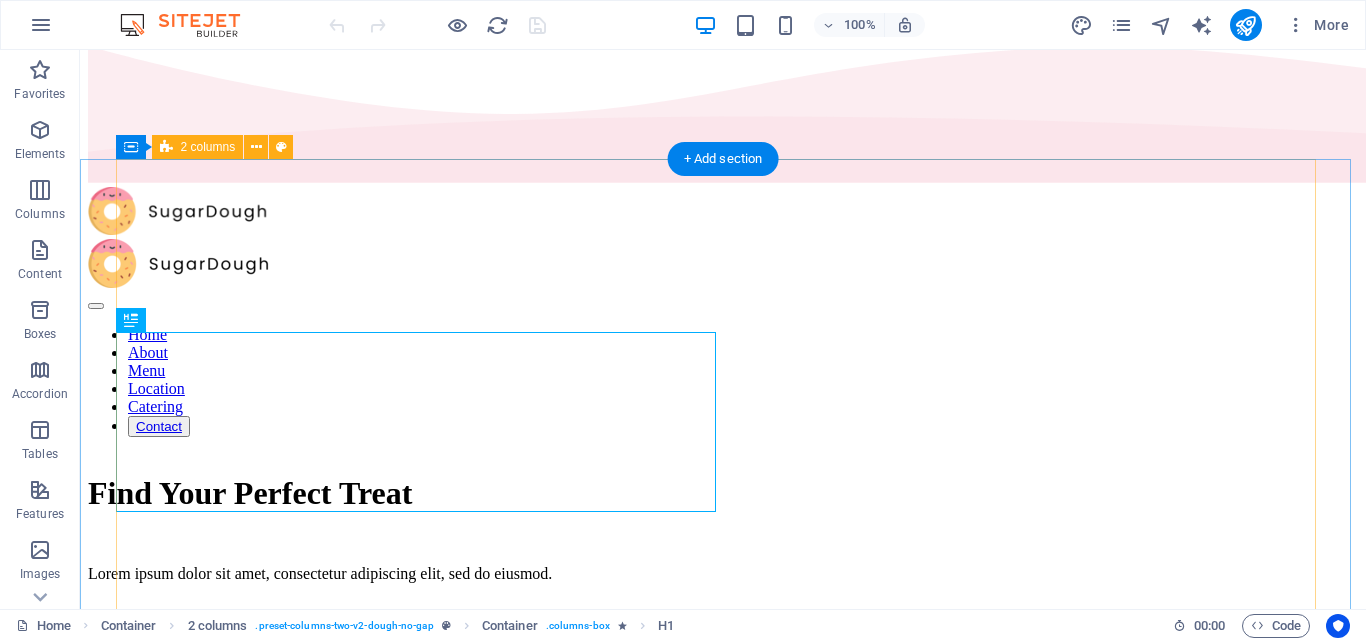 scroll, scrollTop: 100, scrollLeft: 0, axis: vertical 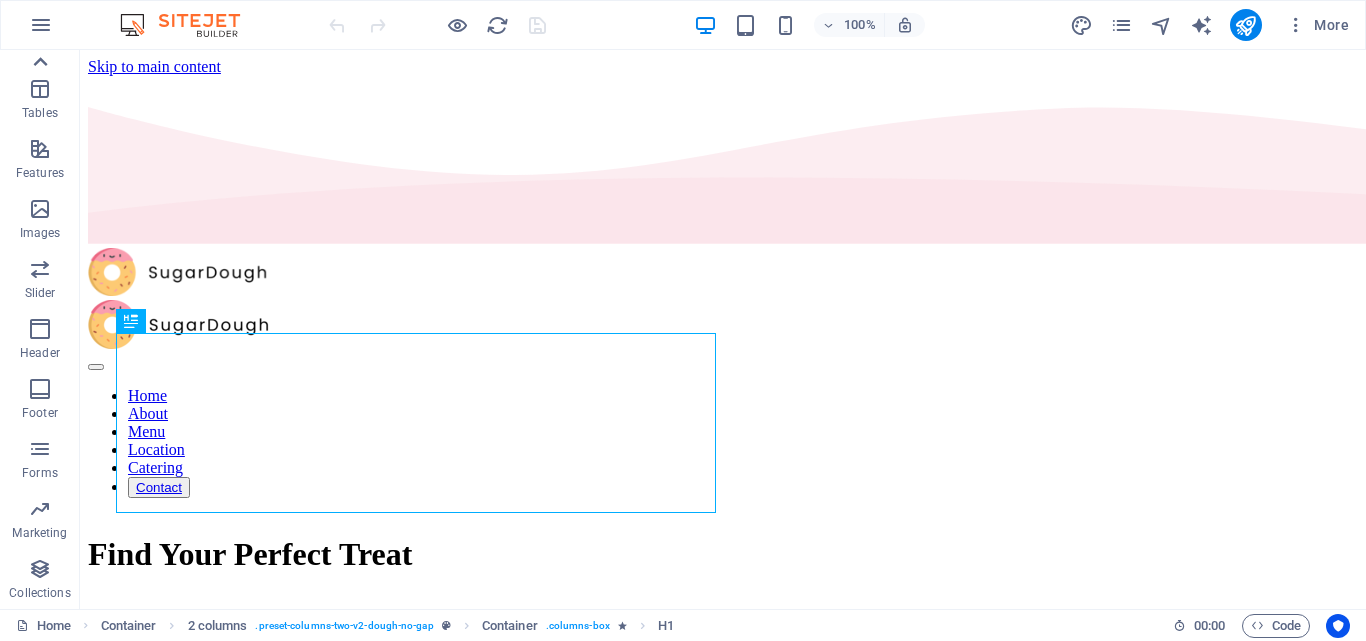 click 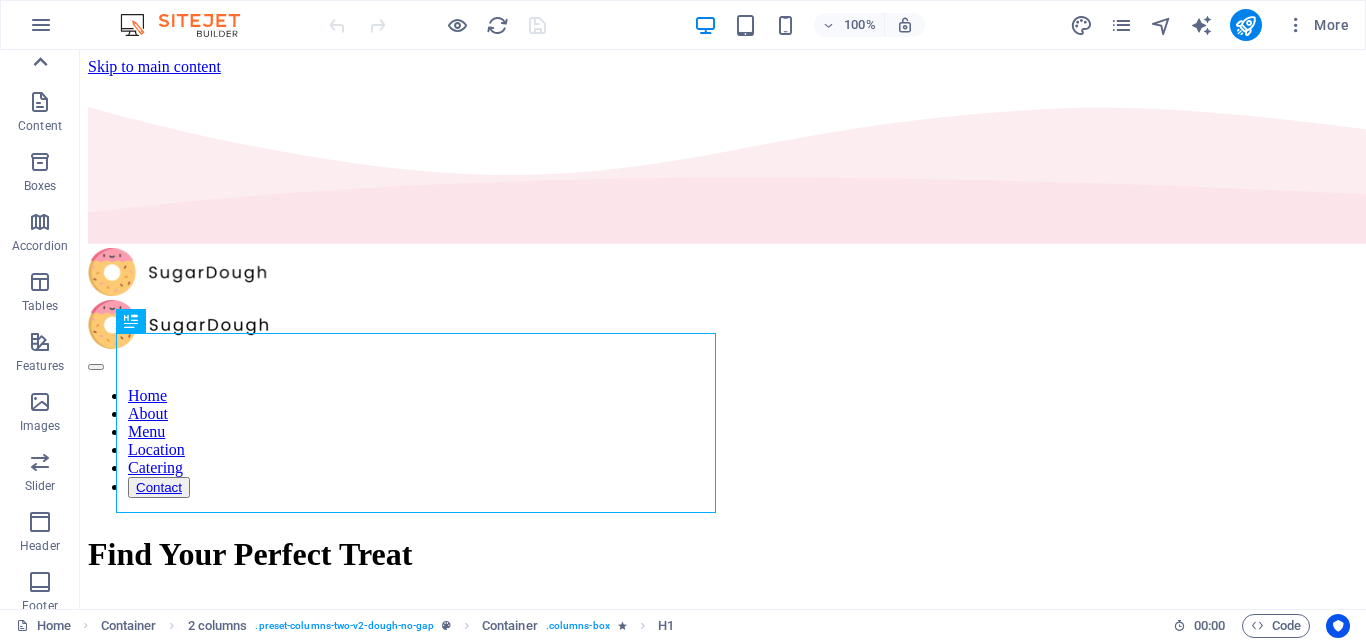 scroll, scrollTop: 0, scrollLeft: 0, axis: both 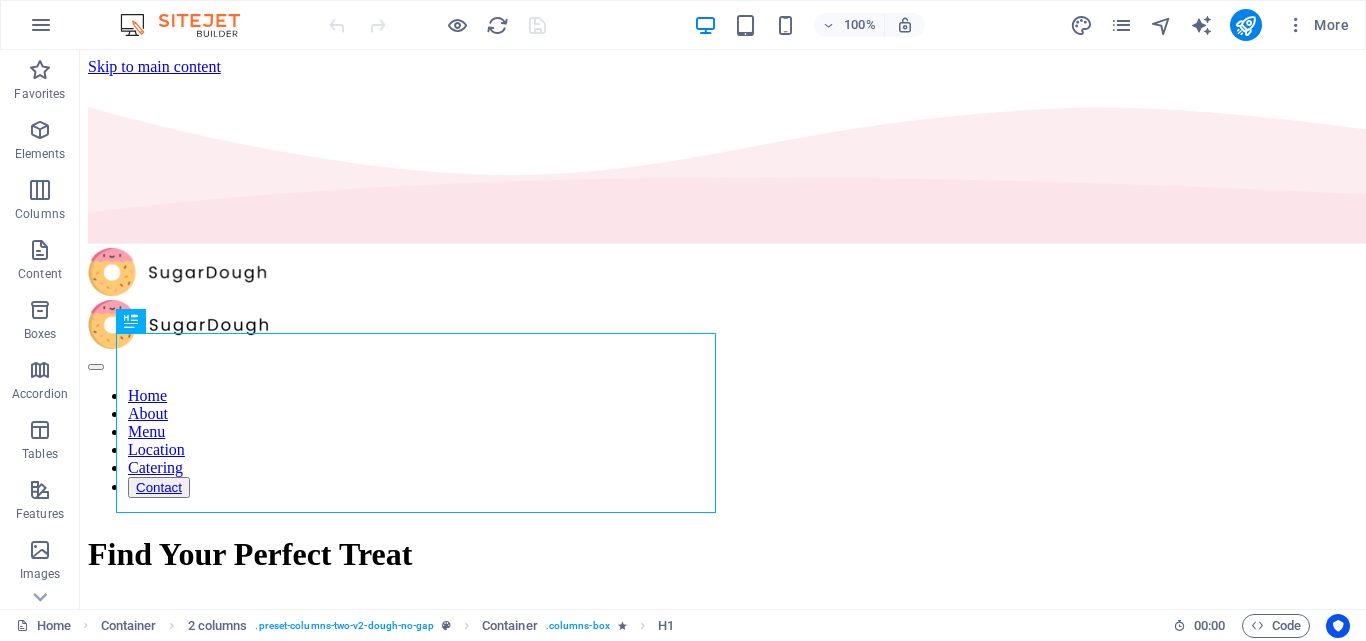 click at bounding box center (190, 25) 